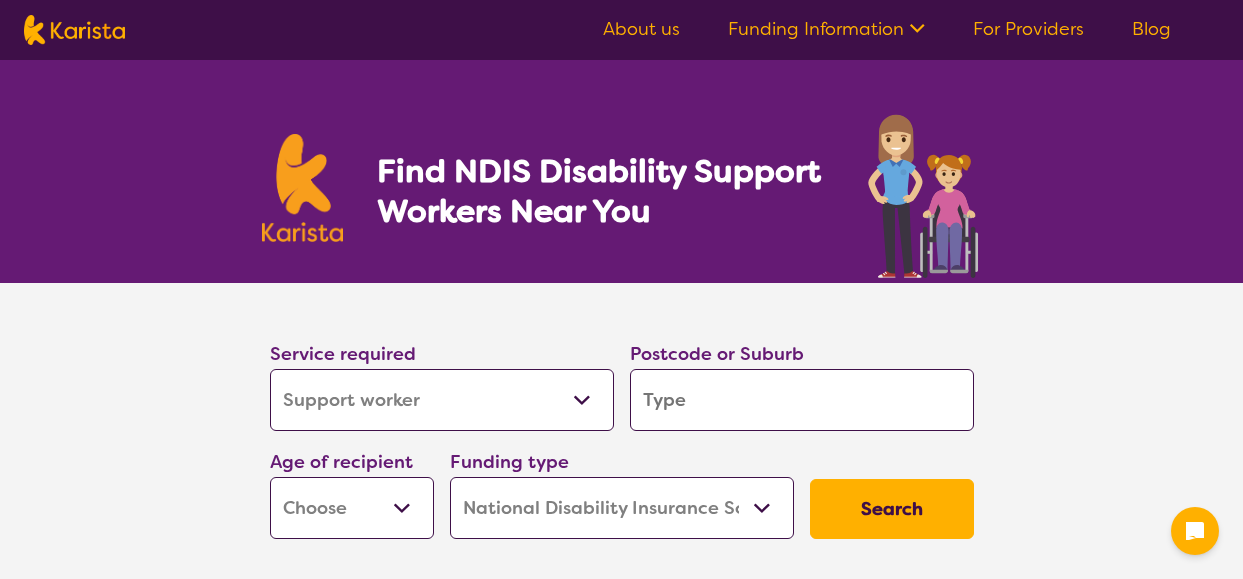 select on "Support worker" 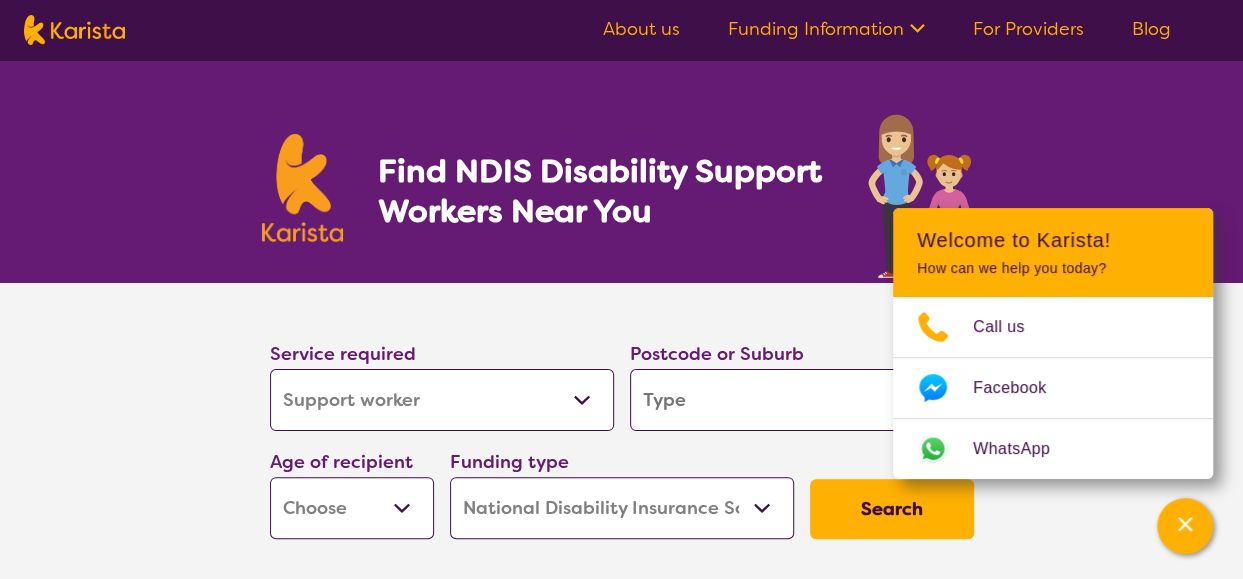 drag, startPoint x: 588, startPoint y: 403, endPoint x: 578, endPoint y: 398, distance: 11.18034 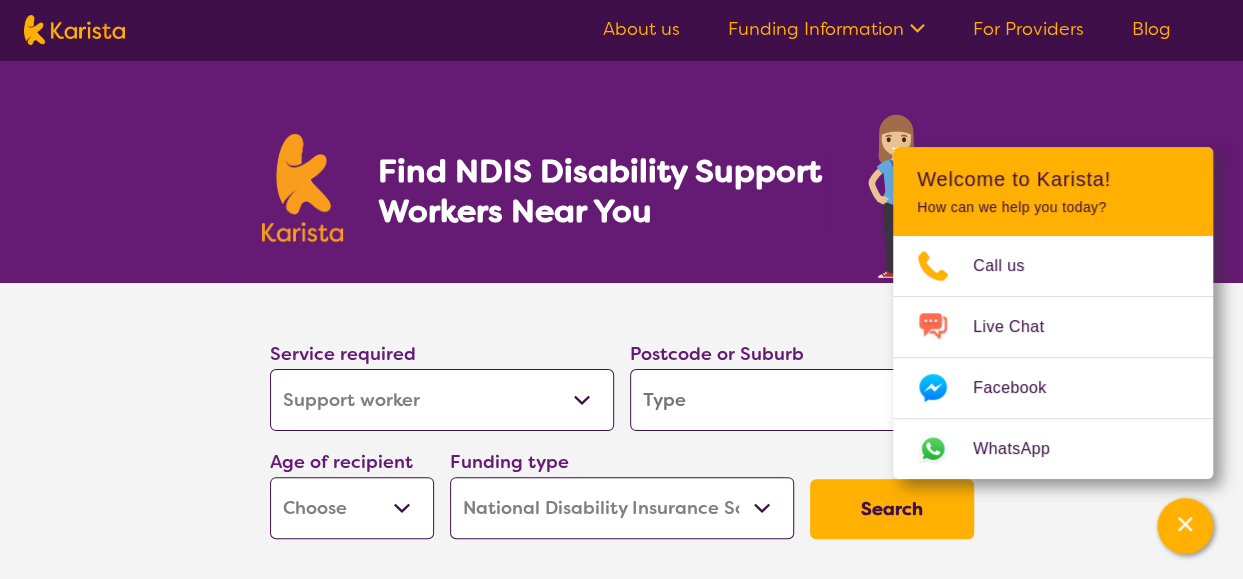 click on "Allied Health Assistant Assessment (ADHD or Autism) Behaviour support Counselling Dietitian Domestic and home help Employment Support Exercise physiology Home Care Package Provider Key Worker NDIS Plan management NDIS Support Coordination Nursing services Occupational therapy Personal care Physiotherapy Podiatry Psychology Psychosocial Recovery Coach Respite Speech therapy Support worker Supported accommodation" at bounding box center [442, 400] 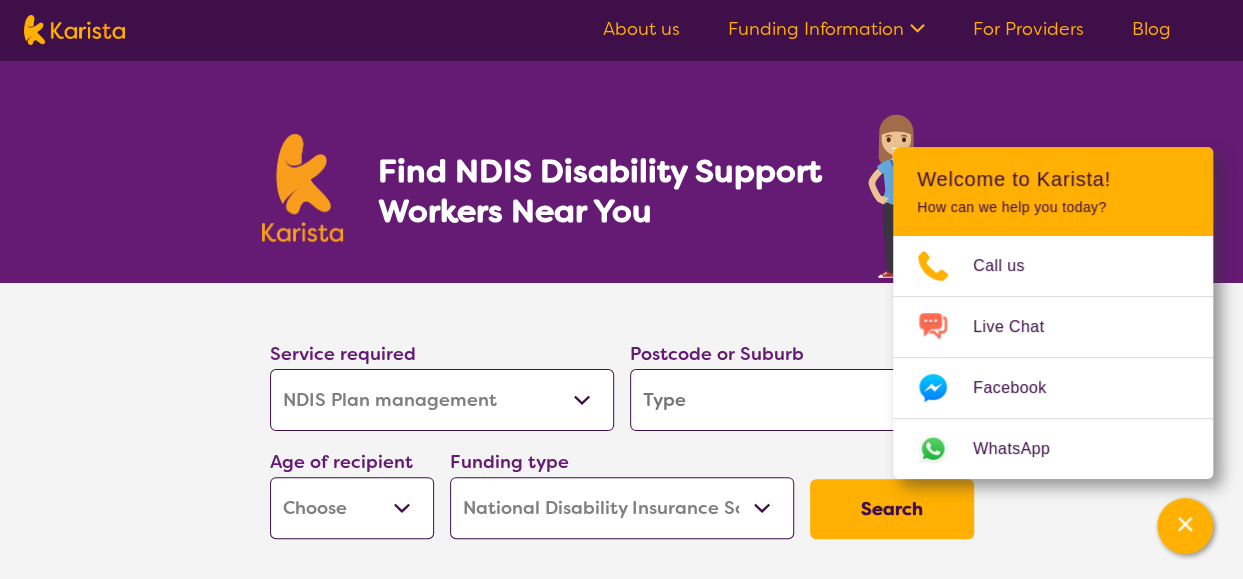 click on "Allied Health Assistant Assessment (ADHD or Autism) Behaviour support Counselling Dietitian Domestic and home help Employment Support Exercise physiology Home Care Package Provider Key Worker NDIS Plan management NDIS Support Coordination Nursing services Occupational therapy Personal care Physiotherapy Podiatry Psychology Psychosocial Recovery Coach Respite Speech therapy Support worker Supported accommodation" at bounding box center (442, 400) 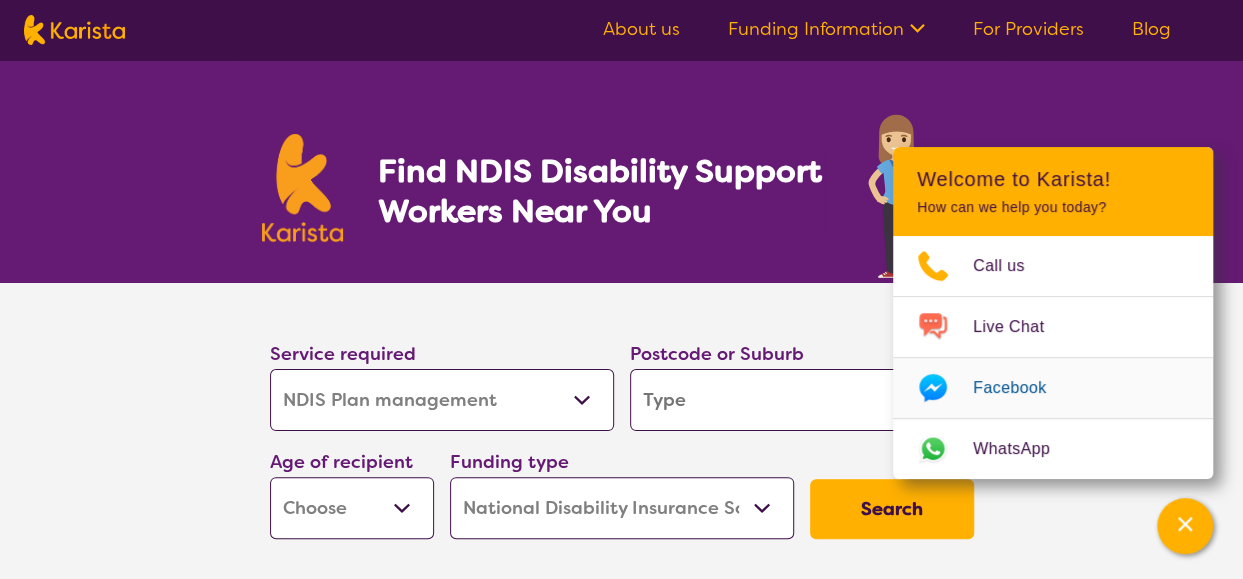 type on "2" 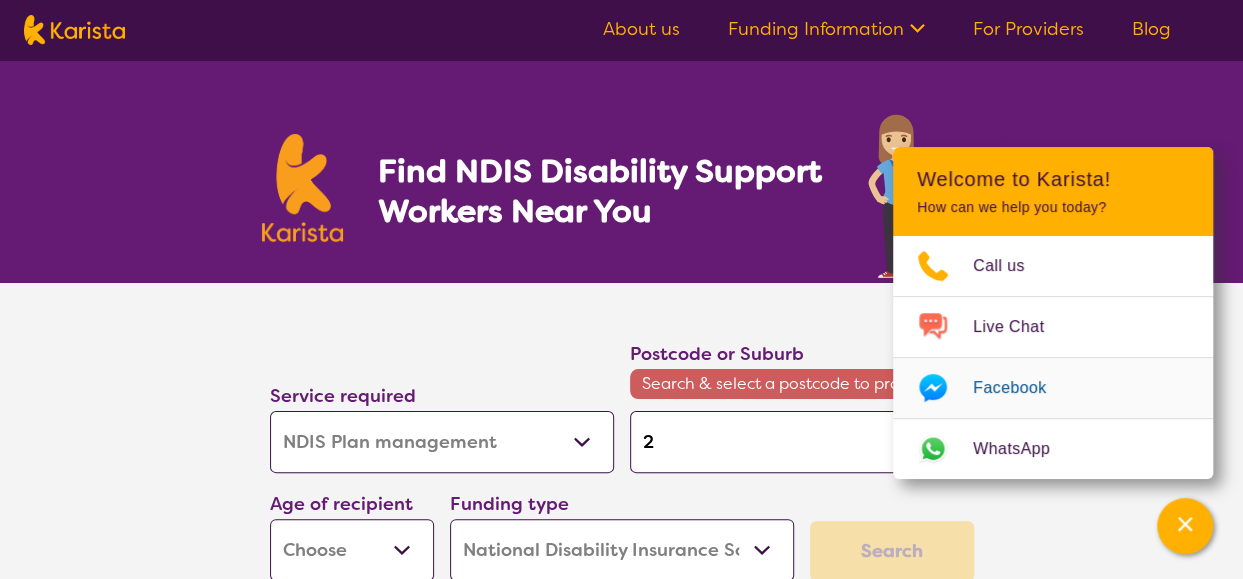 type on "25" 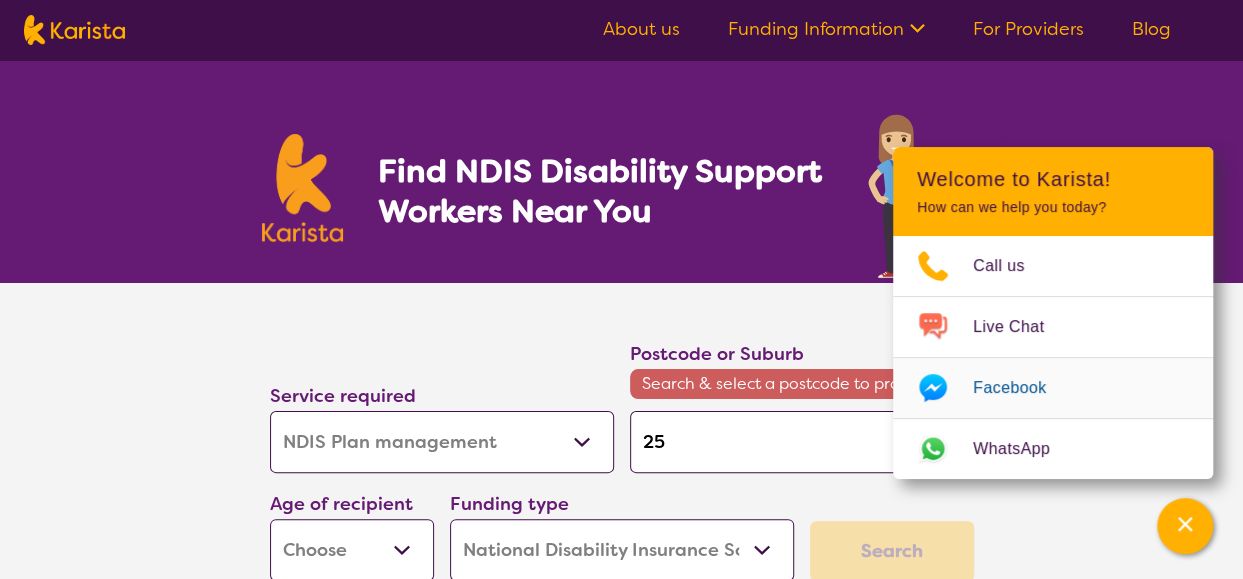 type on "[NUMBER]" 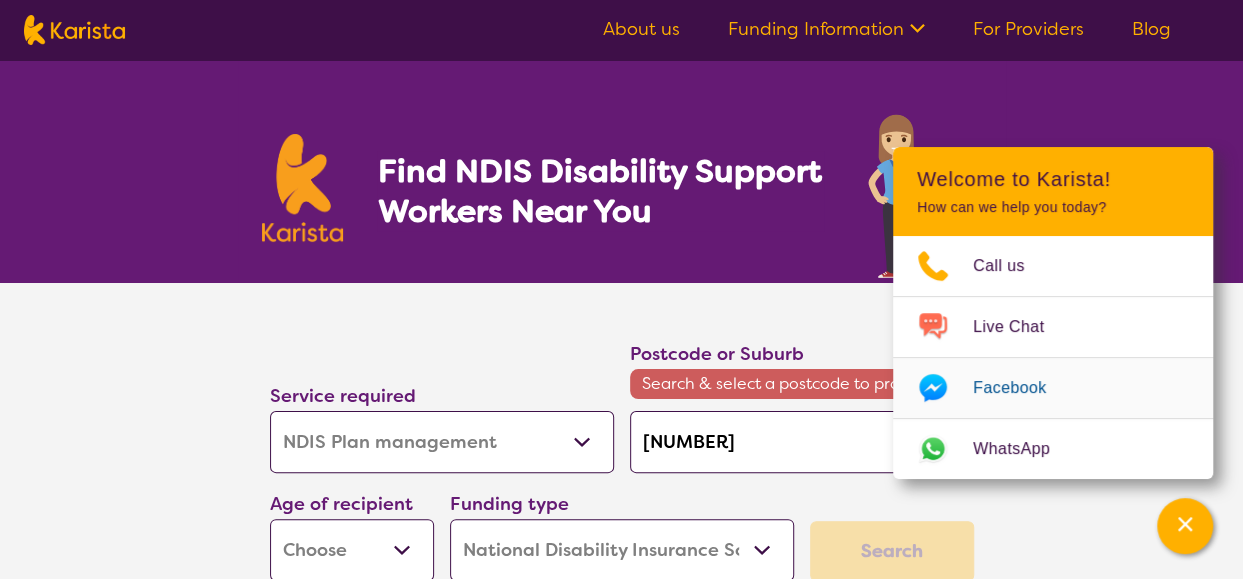 type on "[POSTAL_CODE]" 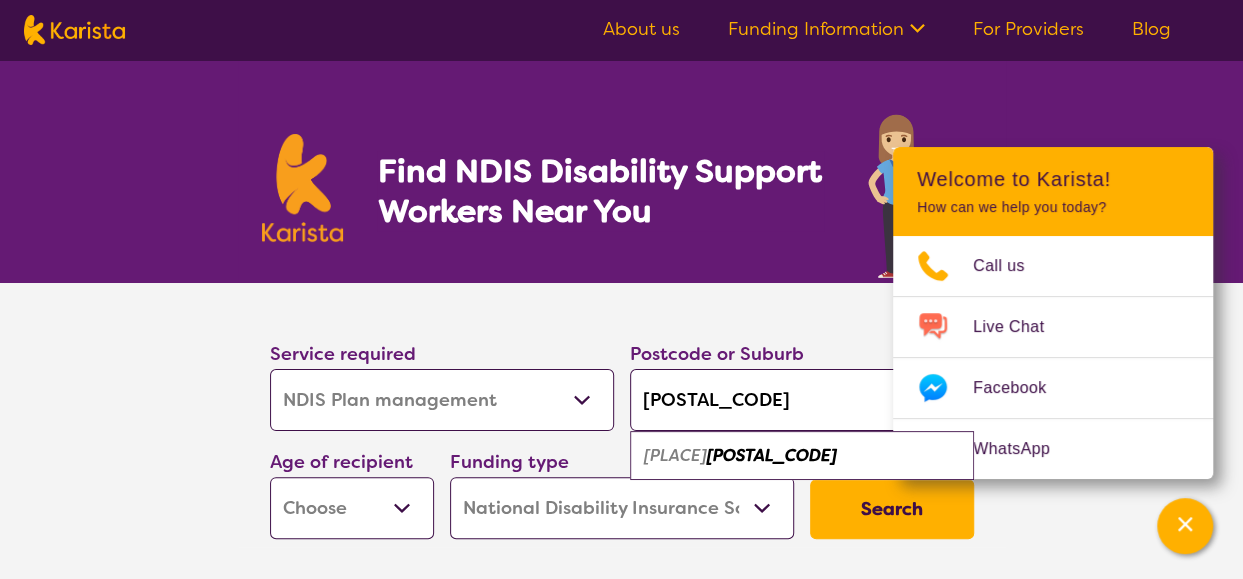 type on "[POSTAL_CODE]" 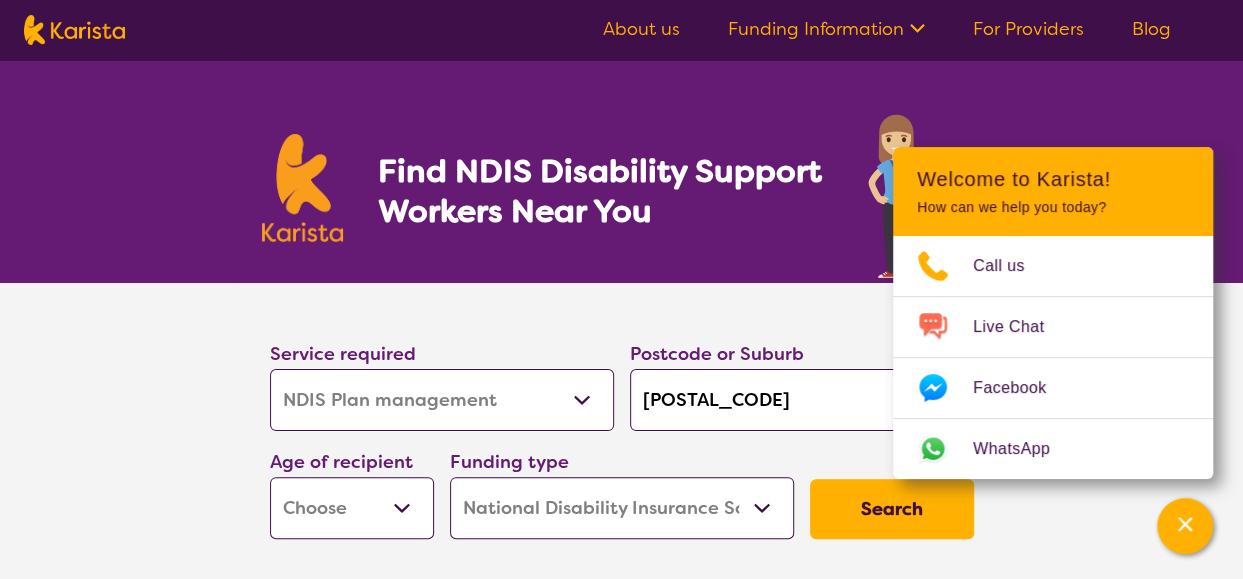 click on "Early Childhood - 0 to 9 Child - 10 to 11 Adolescent - 12 to 17 Adult - 18 to 64 Aged - 65+" at bounding box center [352, 508] 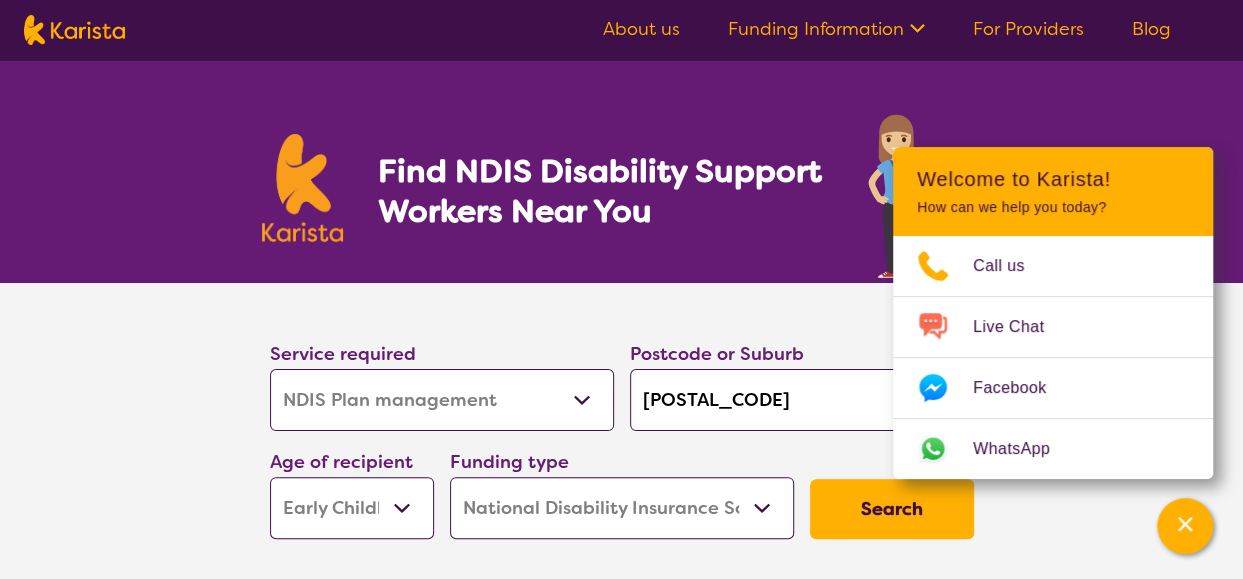 click on "Early Childhood - 0 to 9 Child - 10 to 11 Adolescent - 12 to 17 Adult - 18 to 64 Aged - 65+" at bounding box center (352, 508) 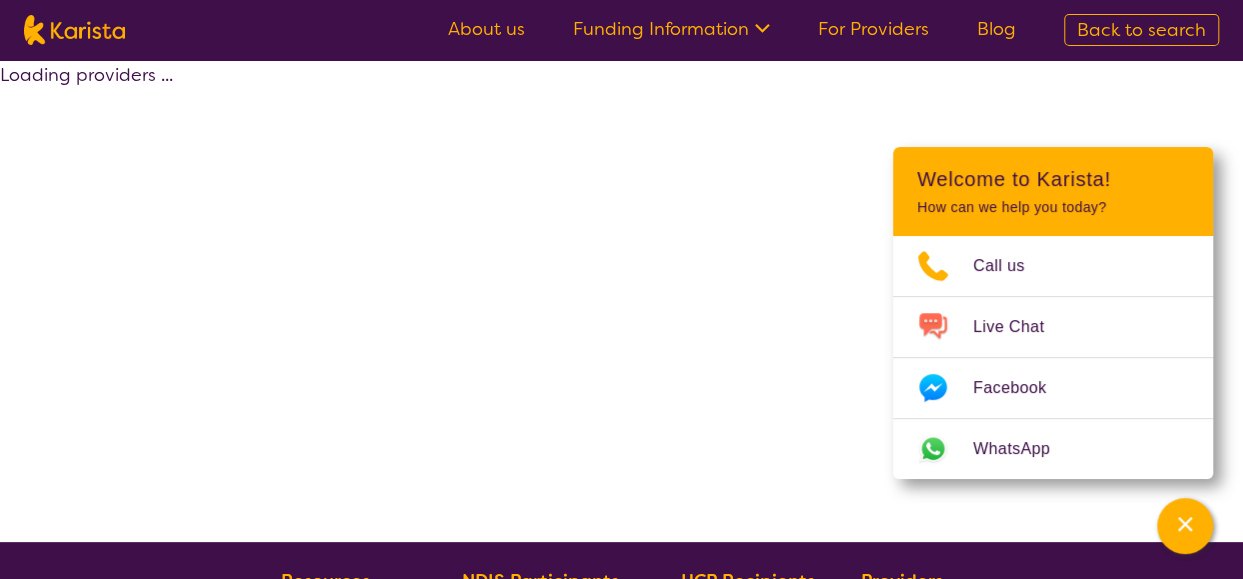 select on "by_score" 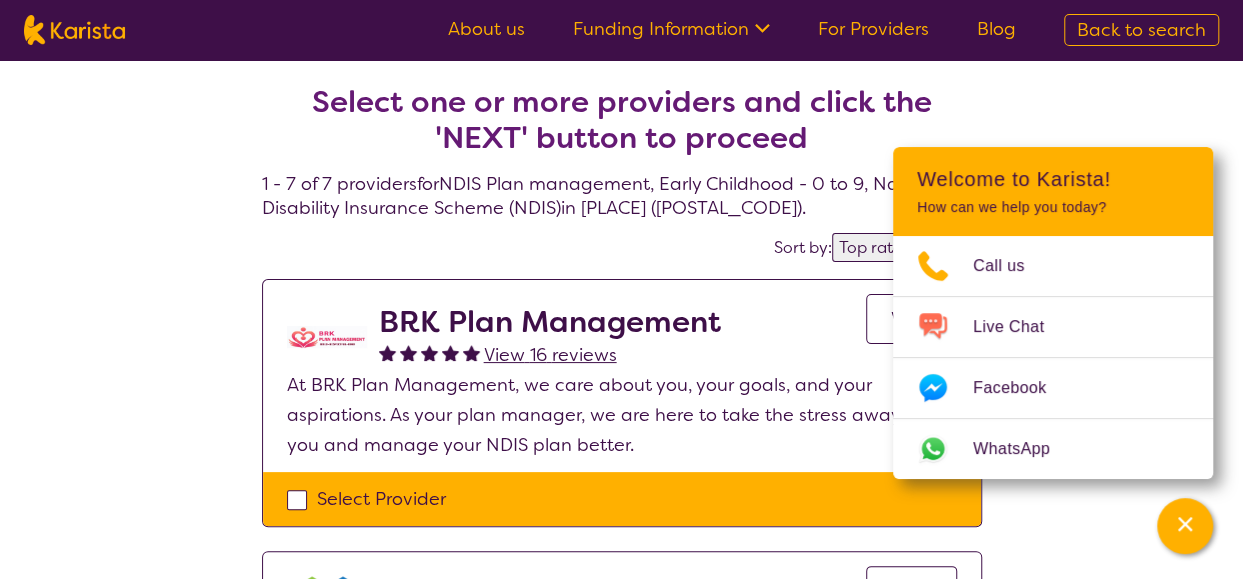 click on "Select one or more providers and click the 'NEXT' button to proceed 1 - 7 of 7 providers  for  NDIS Plan management , Early Childhood - 0 to 9 , National Disability Insurance Scheme (NDIS)  in  [CITY] ([POSTAL_CODE]) . Sort by:  Highly reviewed Top rated BRK Plan Management View   16   reviews View At BRK Plan Management, we care about you, your goals, and your aspirations. As your plan manager, we are here to take the stress away from you and manage your NDIS plan better. Select Provider Instacare - NDIS Specialists View   149   reviews View Instacare provides NDIS Plan Management Australia wide. Our people are at the heart of everything we do. We are NDIS experts, and provide a tailored, personalised service. Select Provider NDSP Plan Managers View   67   reviews View NDSP Plan Management Specialists are a compassionate organisation made up of knowledgeable team committed to providing innovative support services within a fun and trustworthy environment. Select Provider Aspect Plan Management View   32   reviews" at bounding box center (621, 1167) 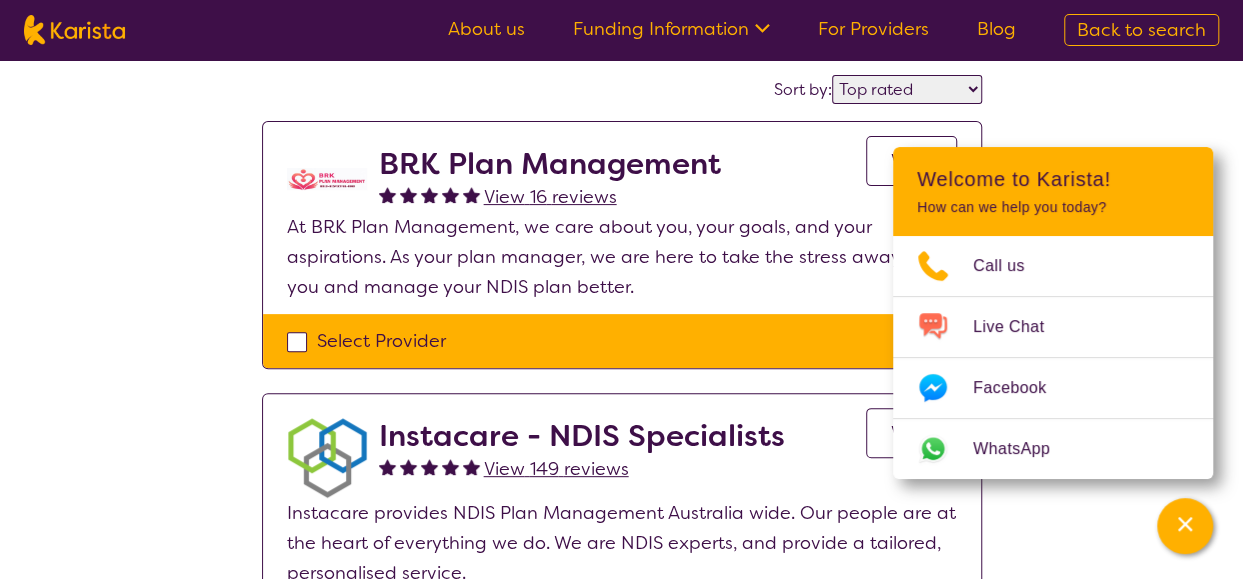 scroll, scrollTop: 100, scrollLeft: 0, axis: vertical 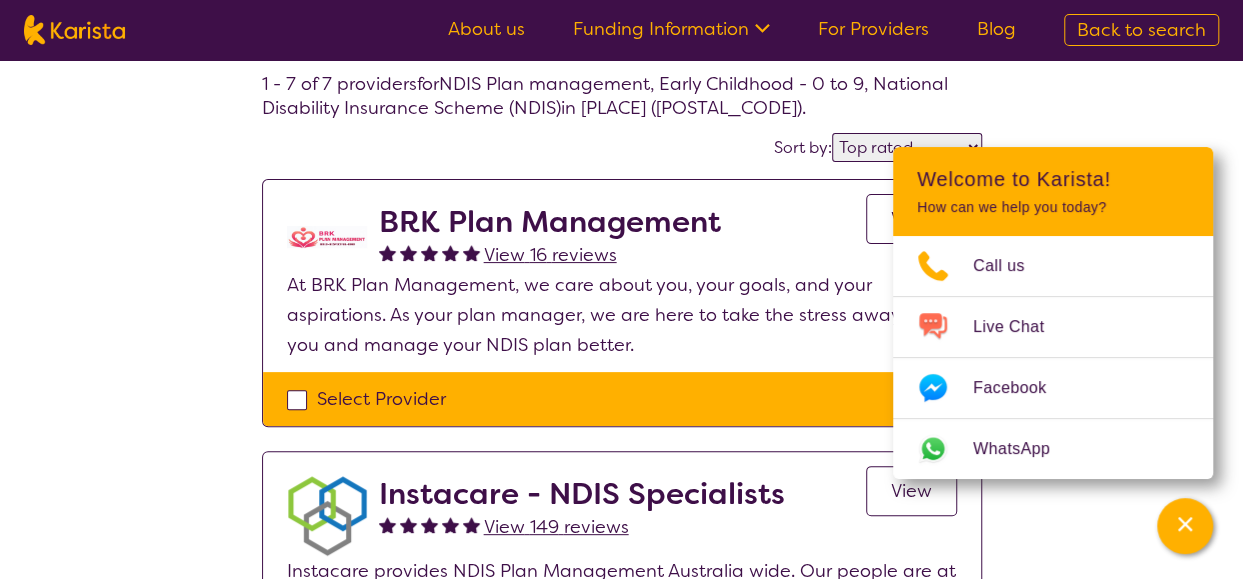 click on "Welcome to Karista! How can we help you today?" at bounding box center [1053, 191] 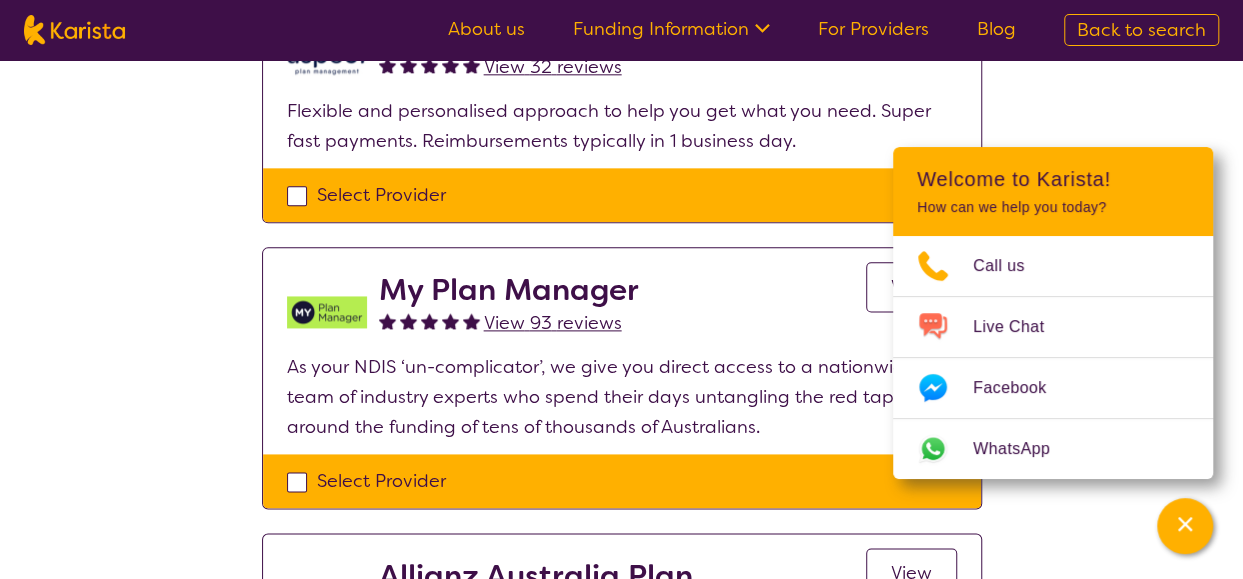 scroll, scrollTop: 1100, scrollLeft: 0, axis: vertical 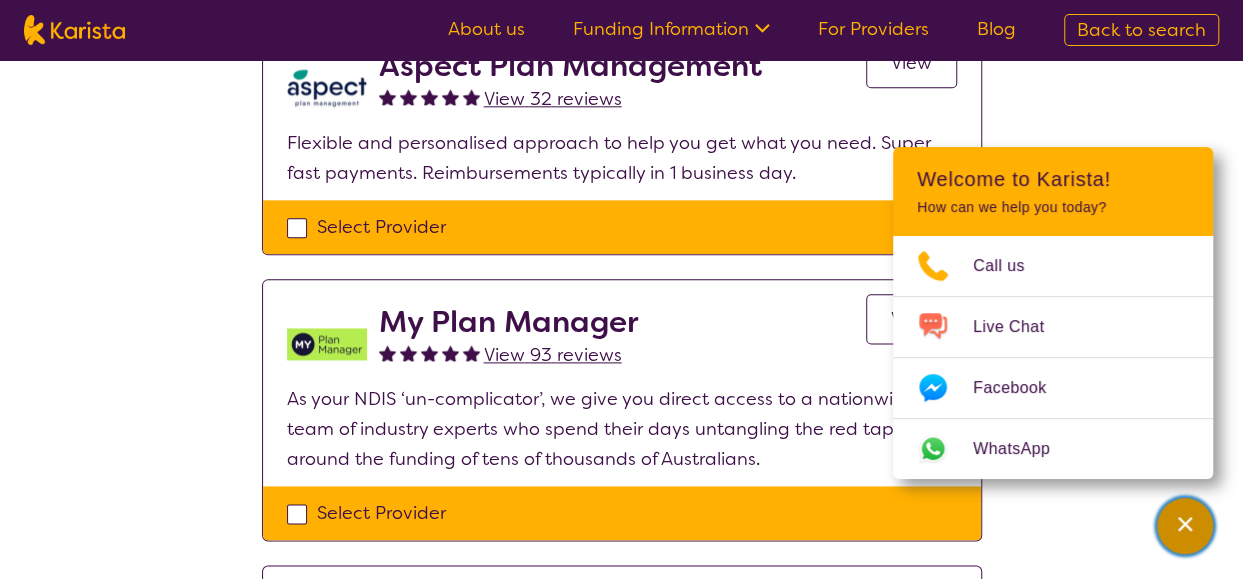 drag, startPoint x: 1185, startPoint y: 525, endPoint x: 1174, endPoint y: 511, distance: 17.804493 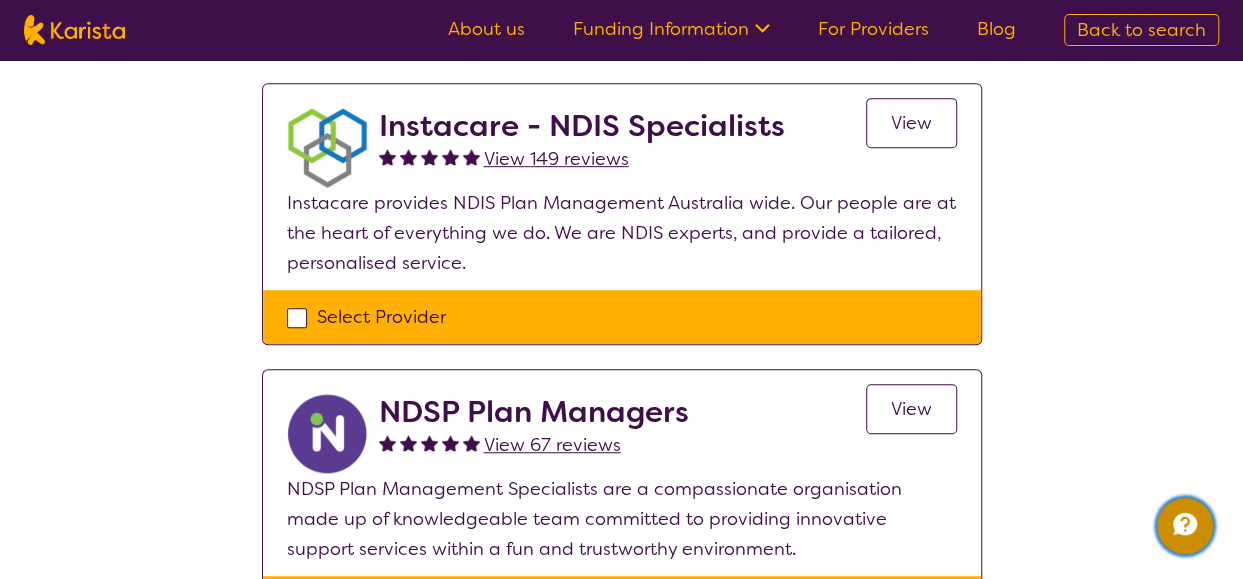 scroll, scrollTop: 500, scrollLeft: 0, axis: vertical 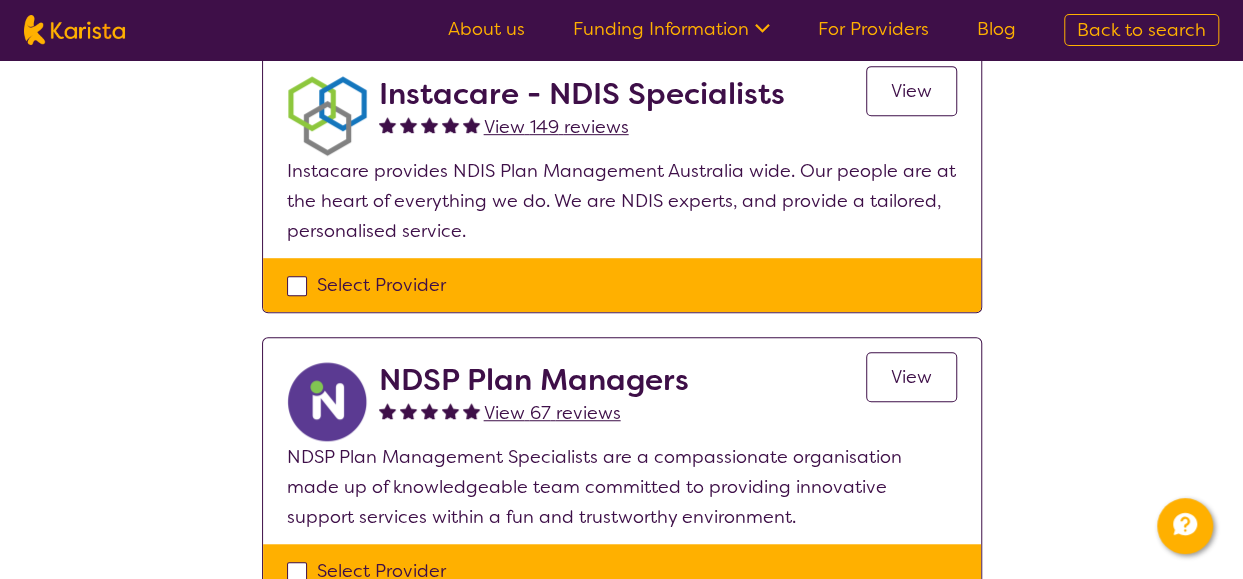 click on "View   149   reviews" at bounding box center (556, 127) 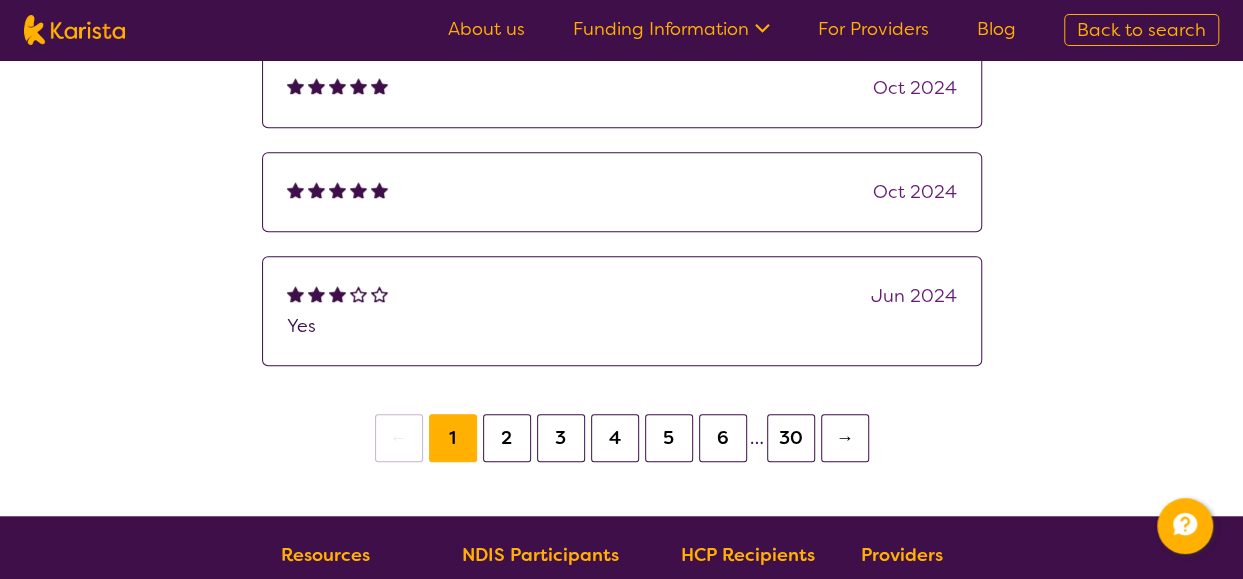 scroll, scrollTop: 600, scrollLeft: 0, axis: vertical 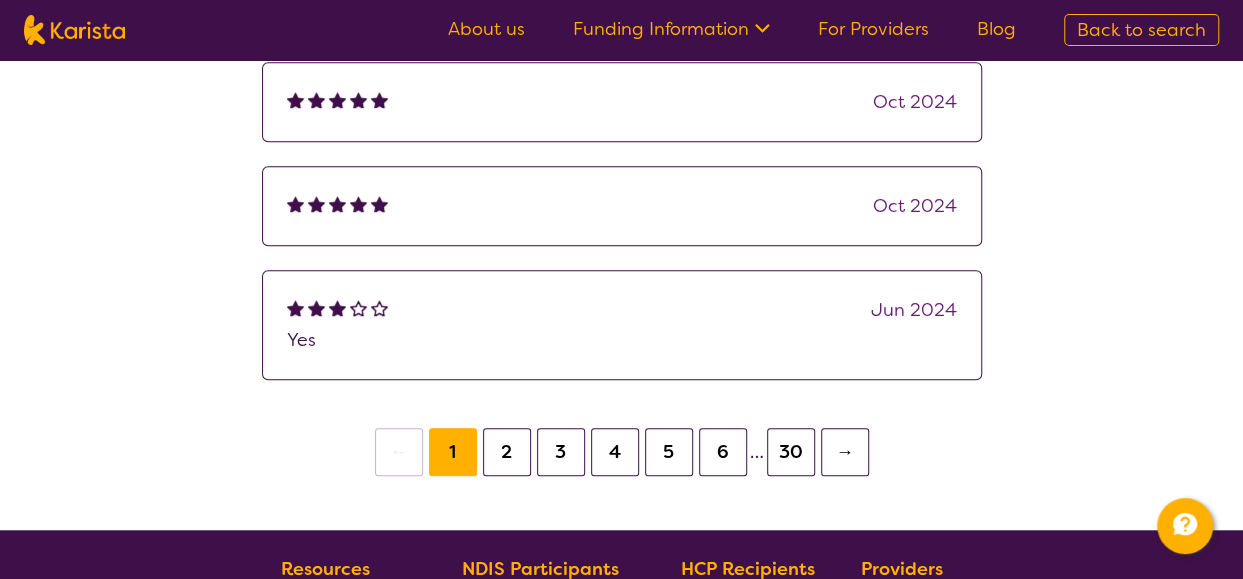 click on "30" at bounding box center (791, 452) 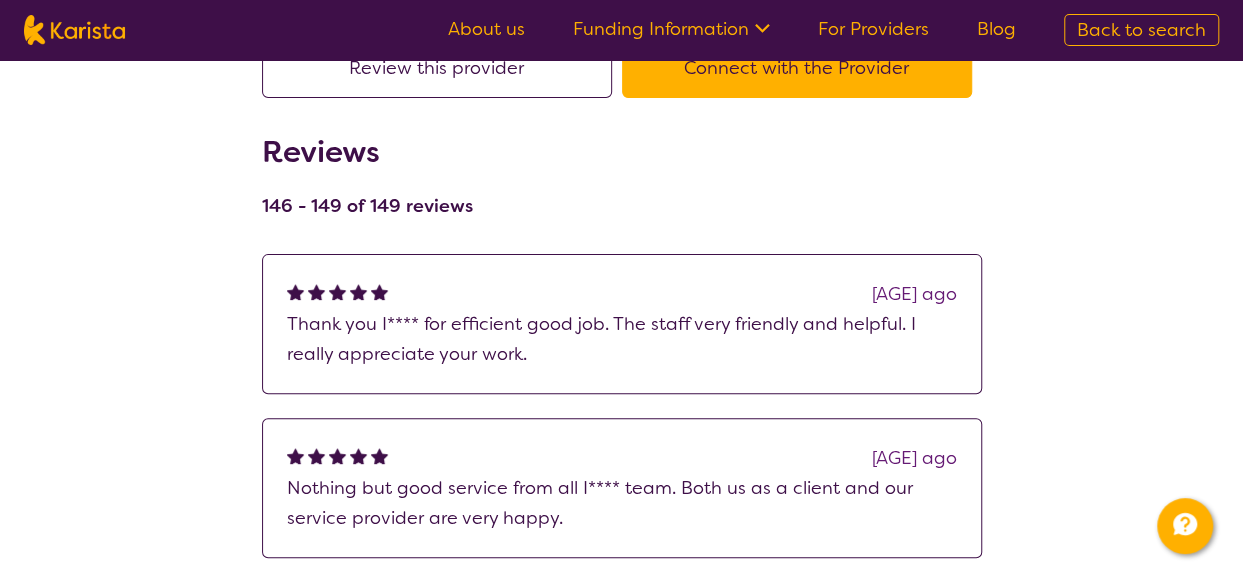 scroll, scrollTop: 0, scrollLeft: 0, axis: both 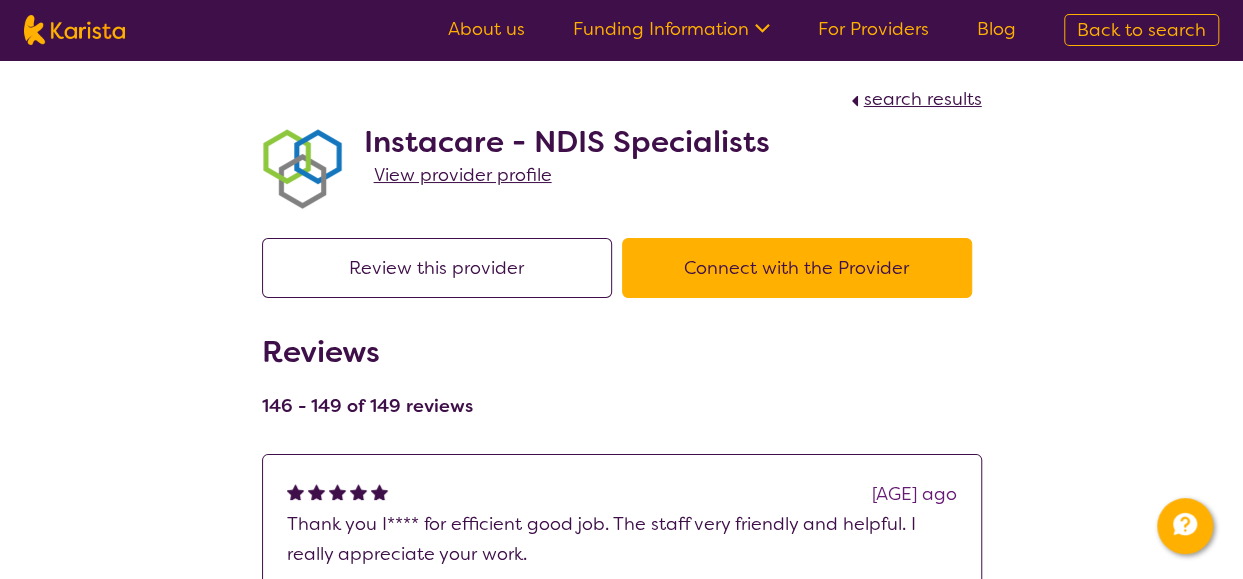 click on "View provider profile" at bounding box center (463, 175) 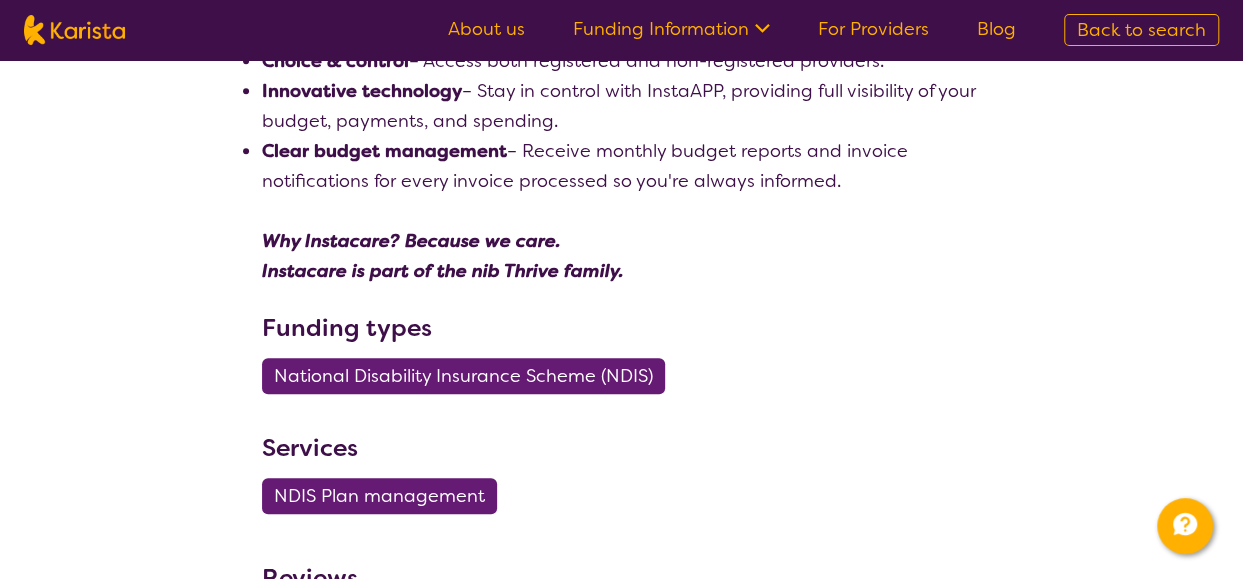 scroll, scrollTop: 800, scrollLeft: 0, axis: vertical 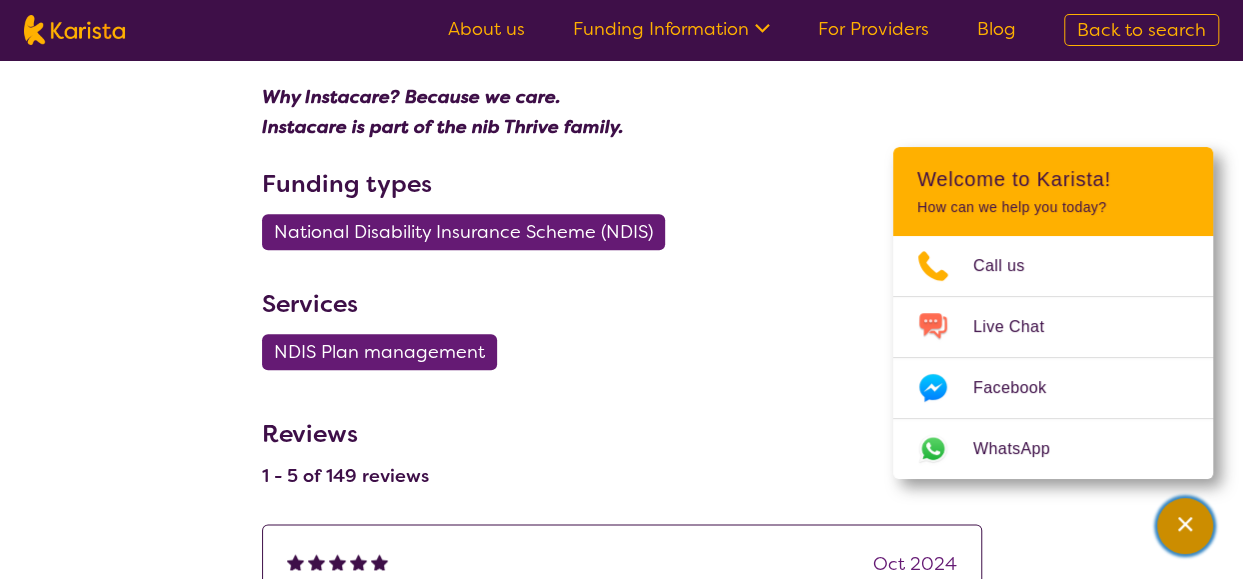 click 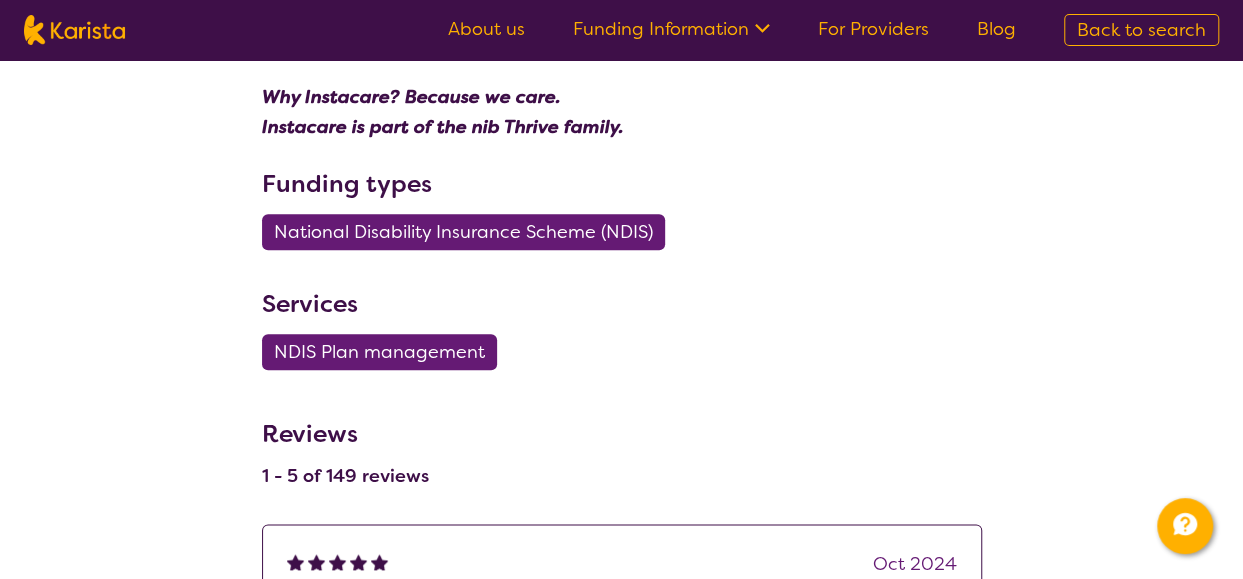 click on "National Disability Insurance Scheme (NDIS)" at bounding box center (463, 232) 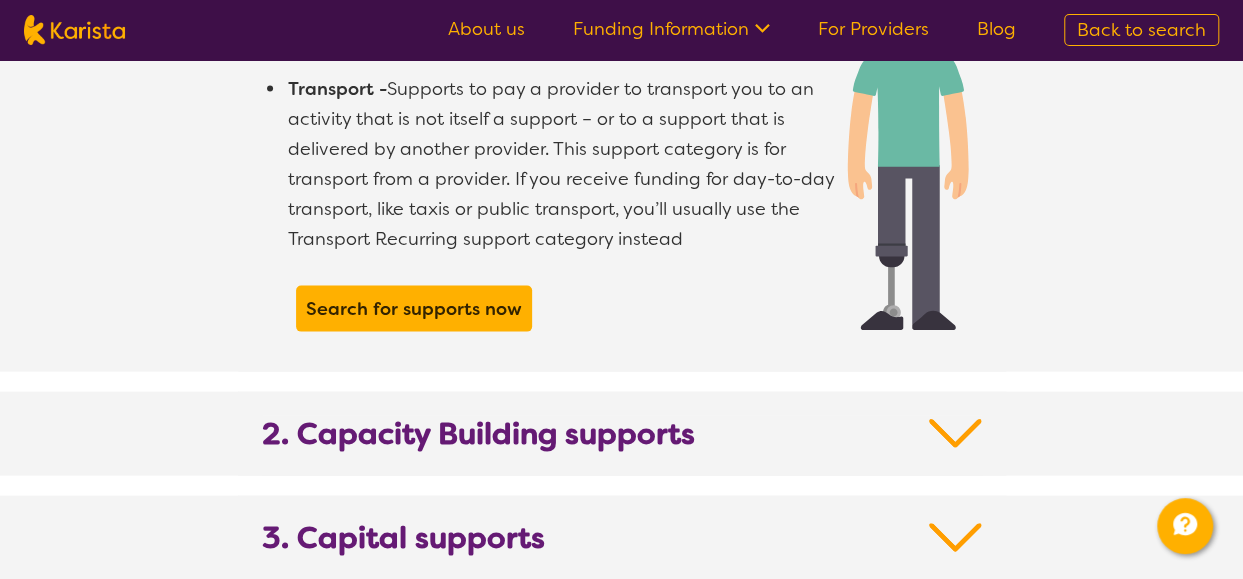 scroll, scrollTop: 2000, scrollLeft: 0, axis: vertical 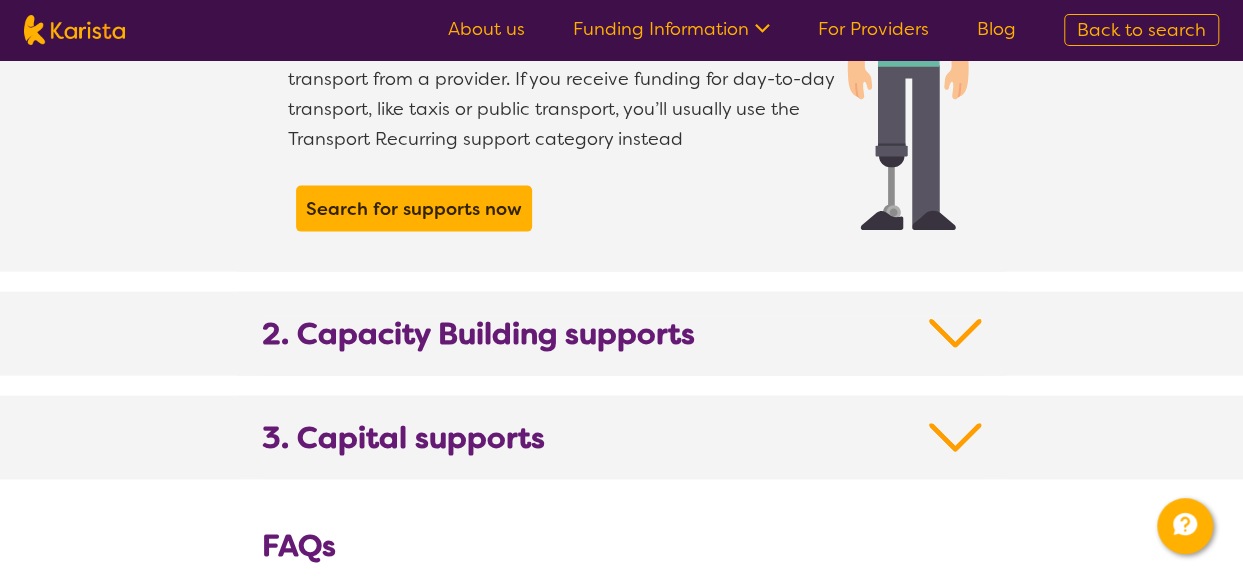 click at bounding box center [955, 334] 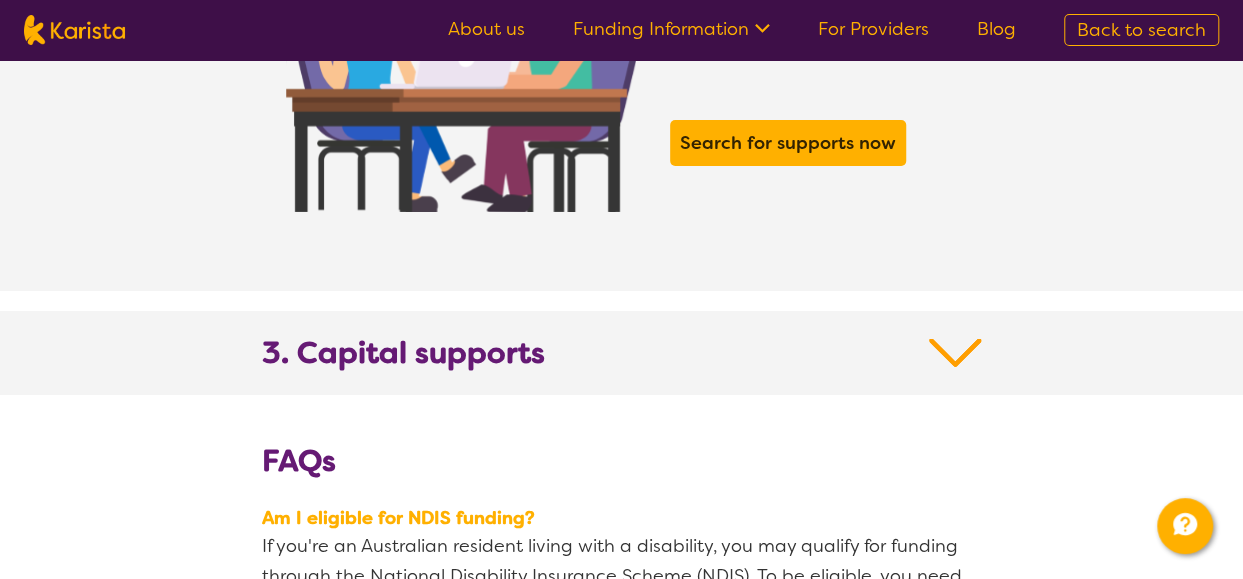 scroll, scrollTop: 3500, scrollLeft: 0, axis: vertical 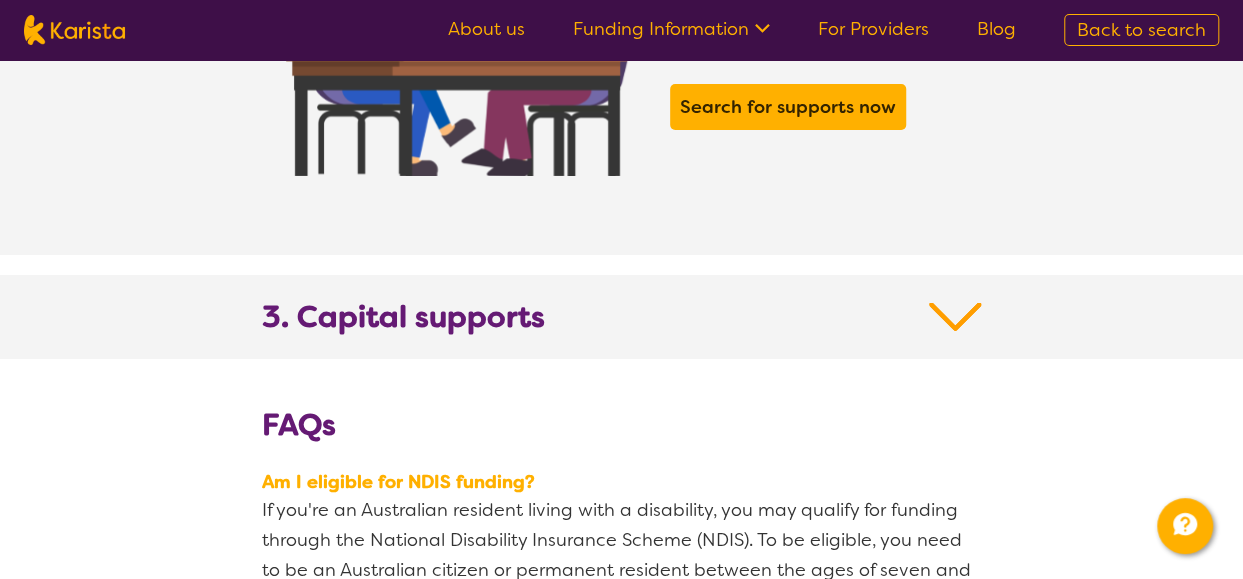 click at bounding box center (955, 317) 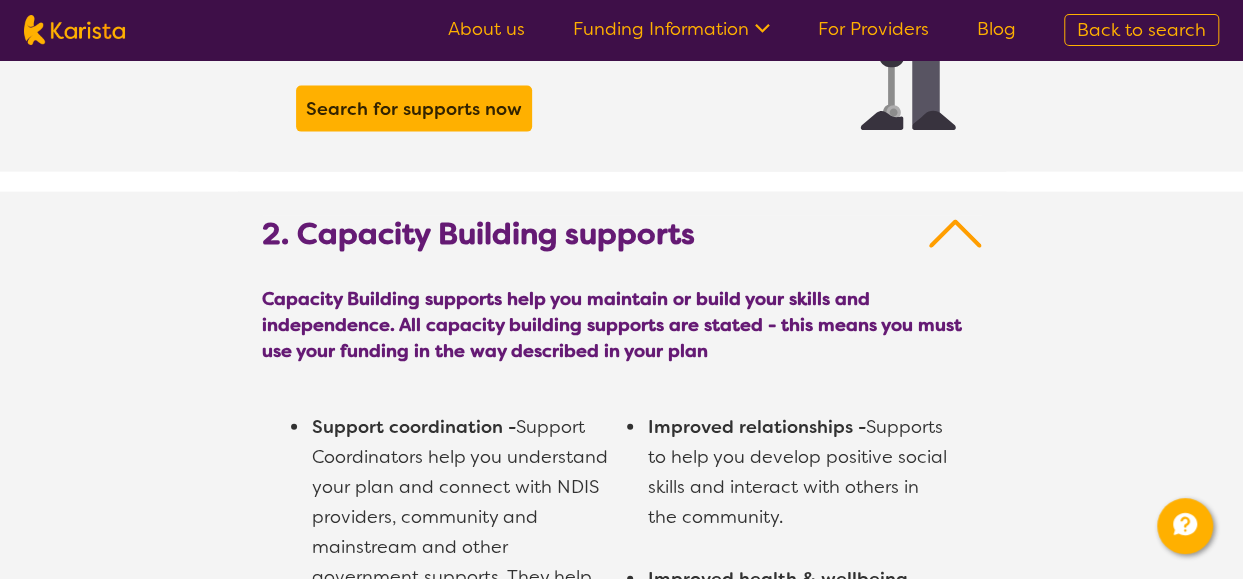 scroll, scrollTop: 2100, scrollLeft: 0, axis: vertical 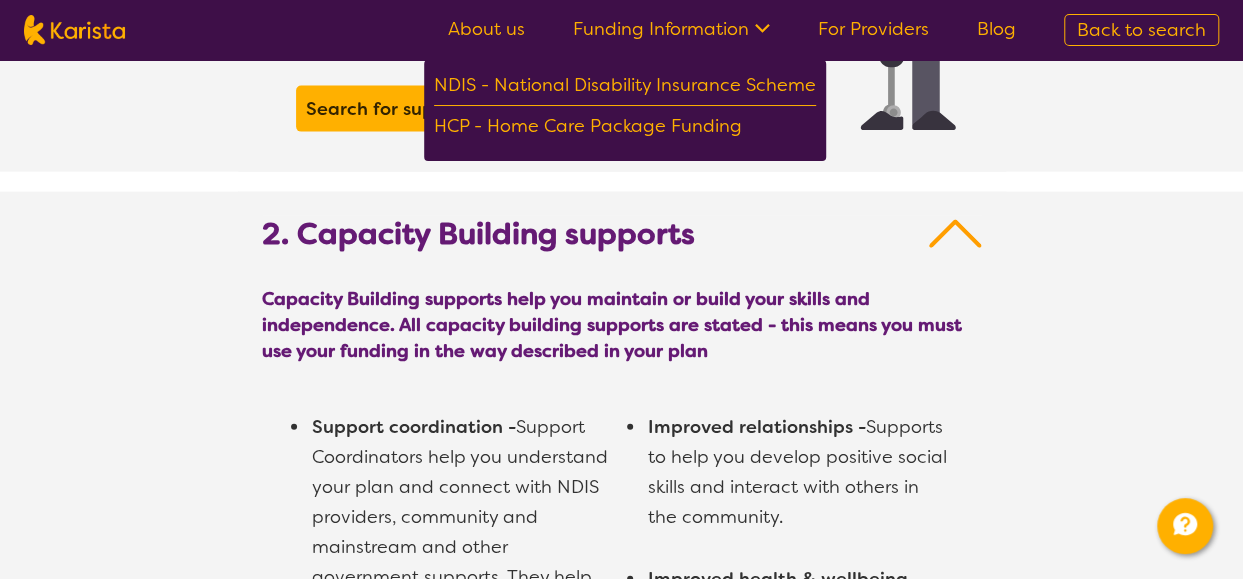 click on "About us" at bounding box center [486, 29] 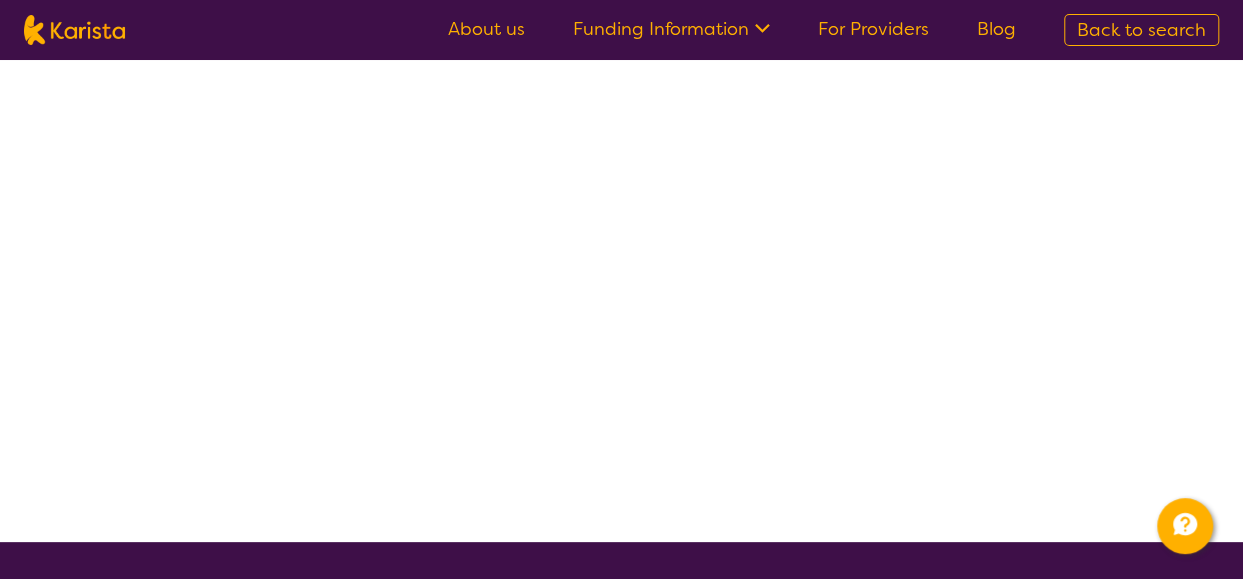 scroll, scrollTop: 0, scrollLeft: 0, axis: both 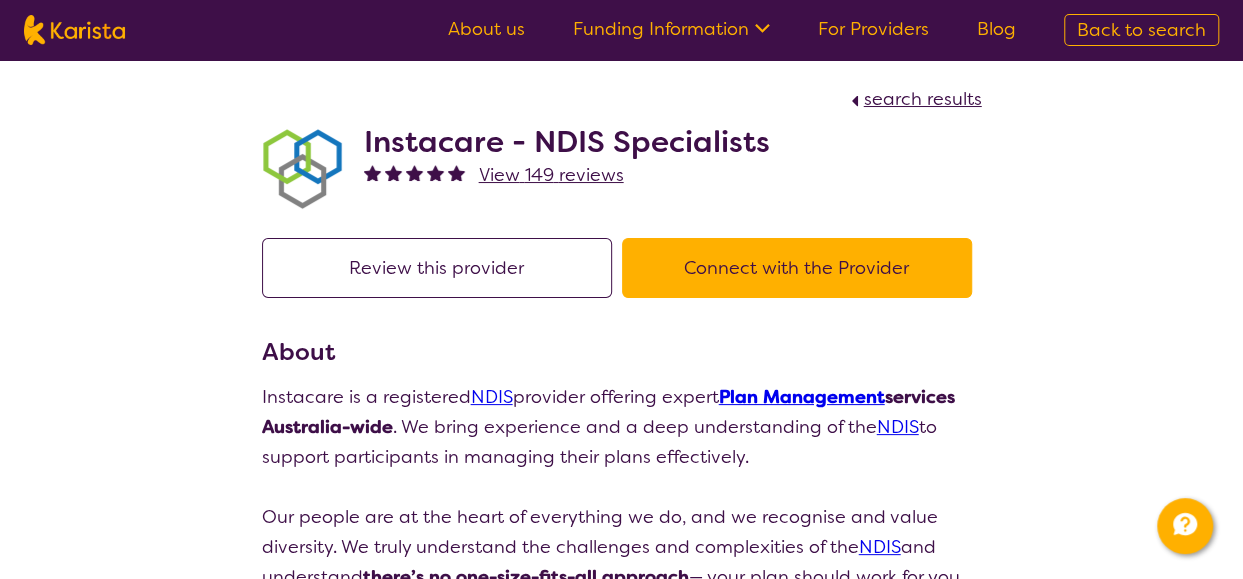 click on "Connect with the Provider" at bounding box center [797, 268] 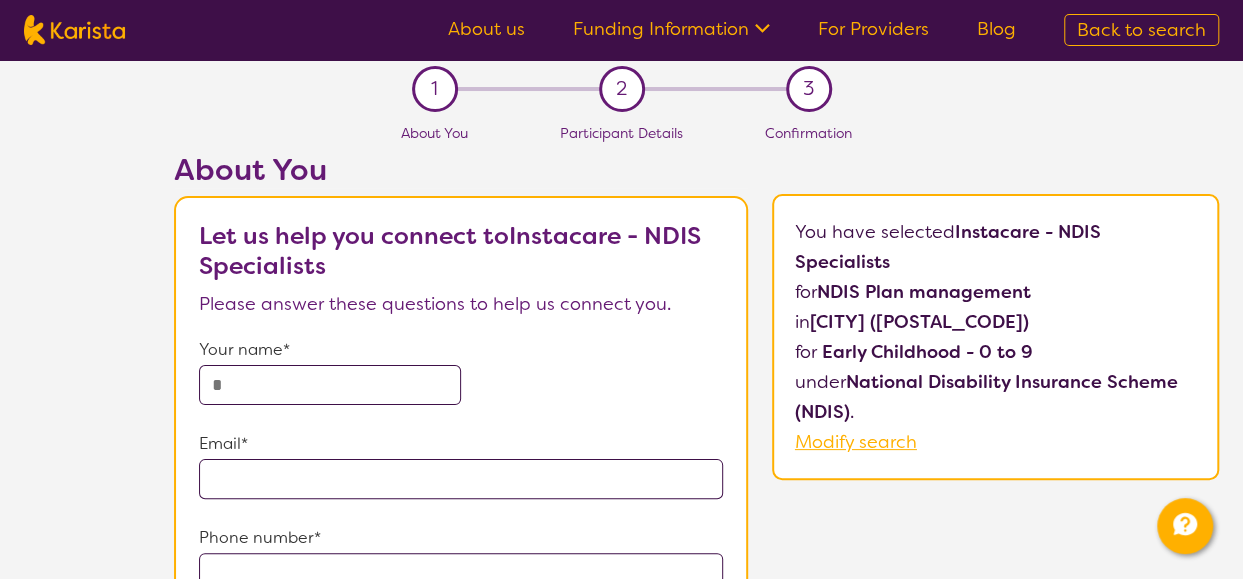 scroll, scrollTop: 0, scrollLeft: 0, axis: both 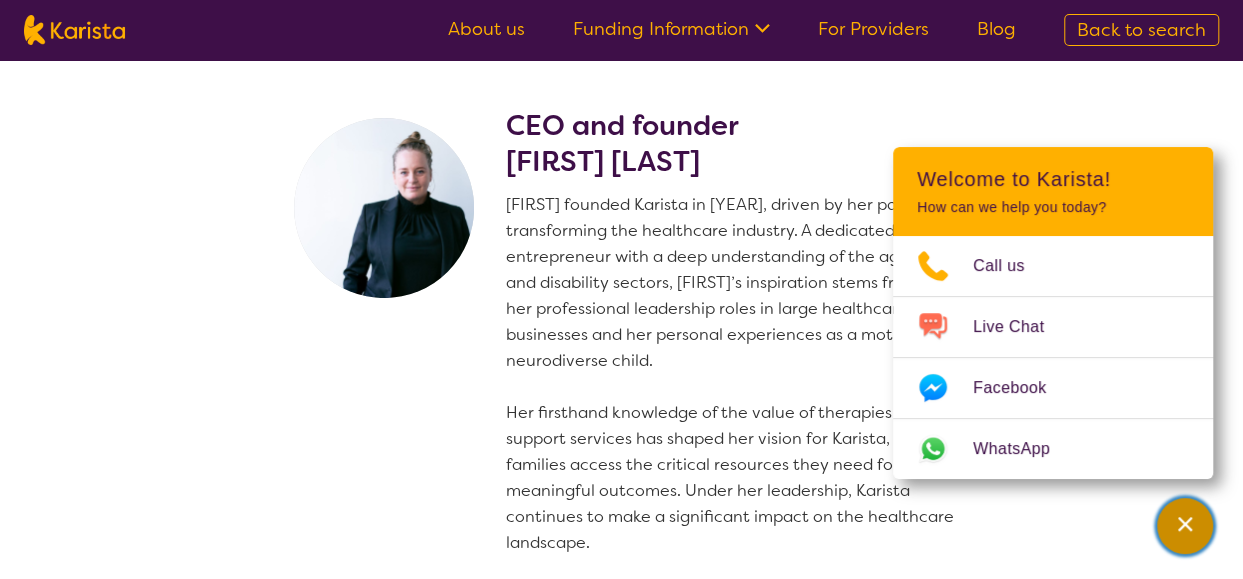 click 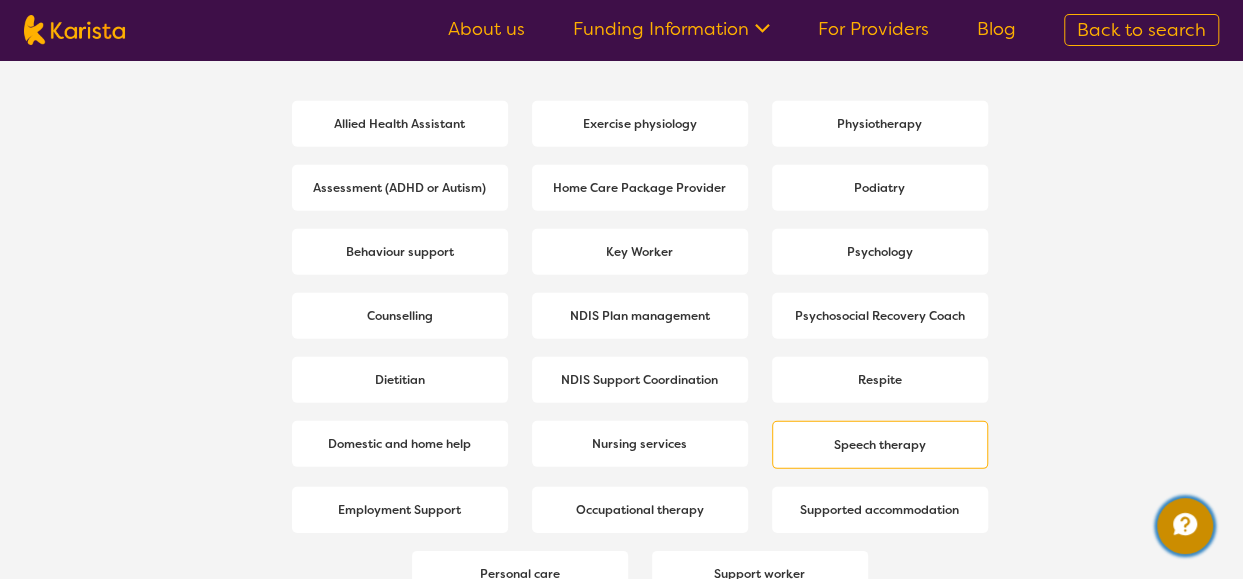 scroll, scrollTop: 2700, scrollLeft: 0, axis: vertical 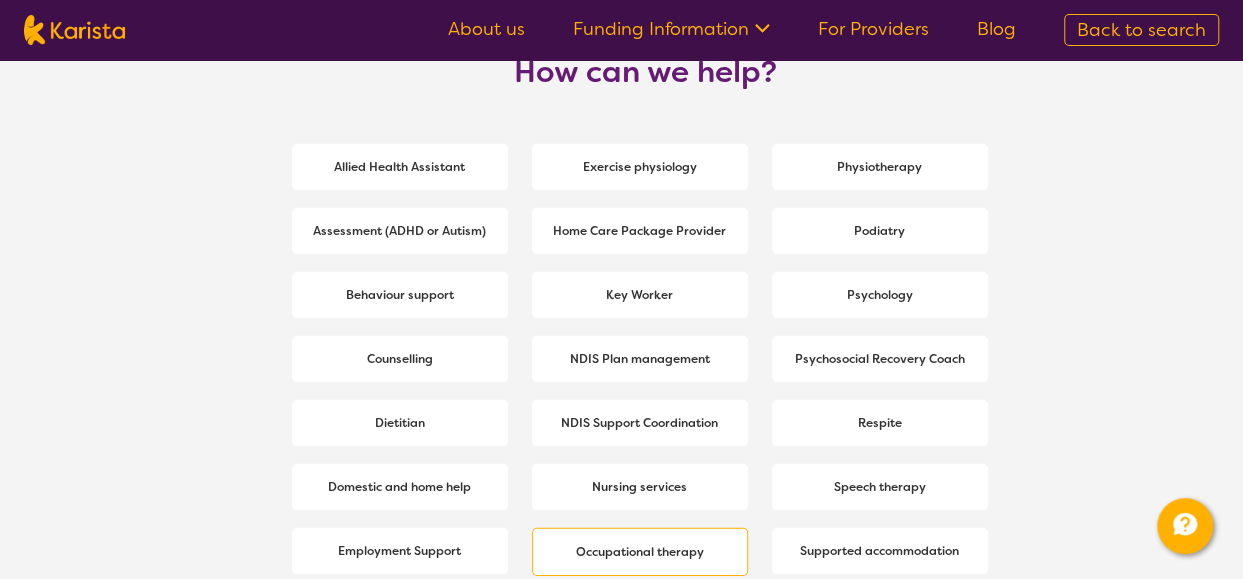 click on "Occupational therapy" at bounding box center [640, 552] 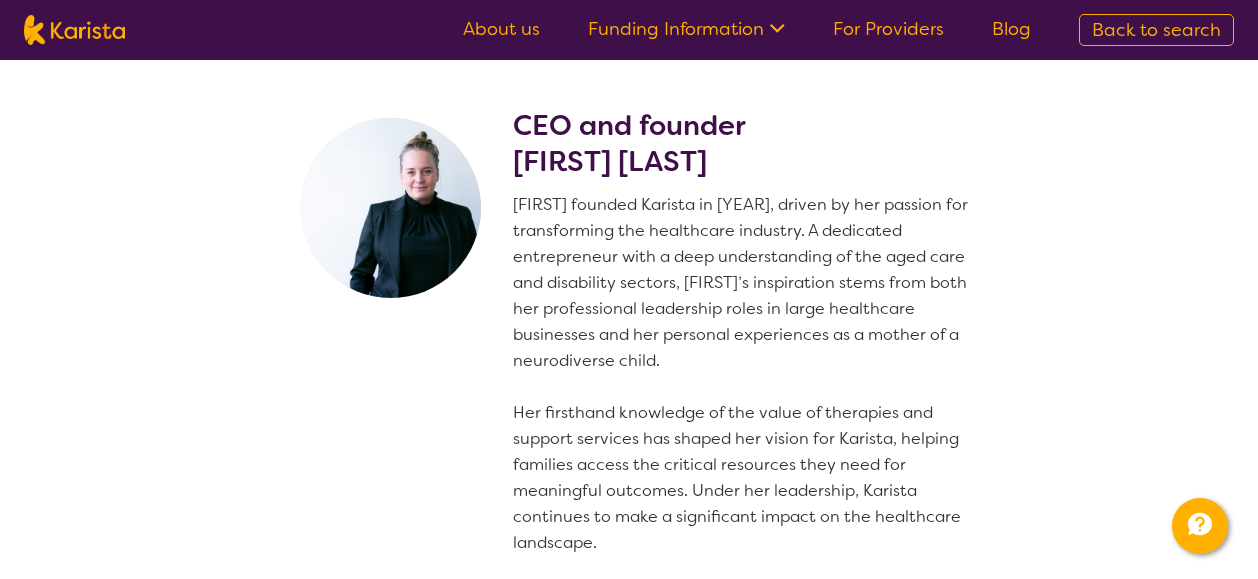 select on "Occupational therapy" 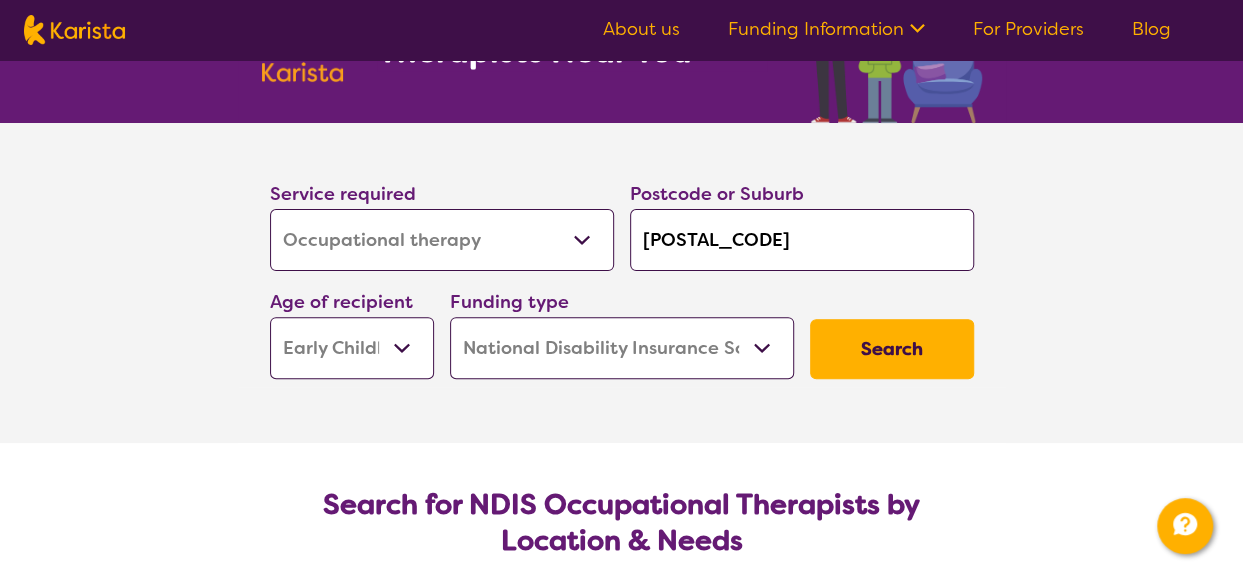 scroll, scrollTop: 200, scrollLeft: 0, axis: vertical 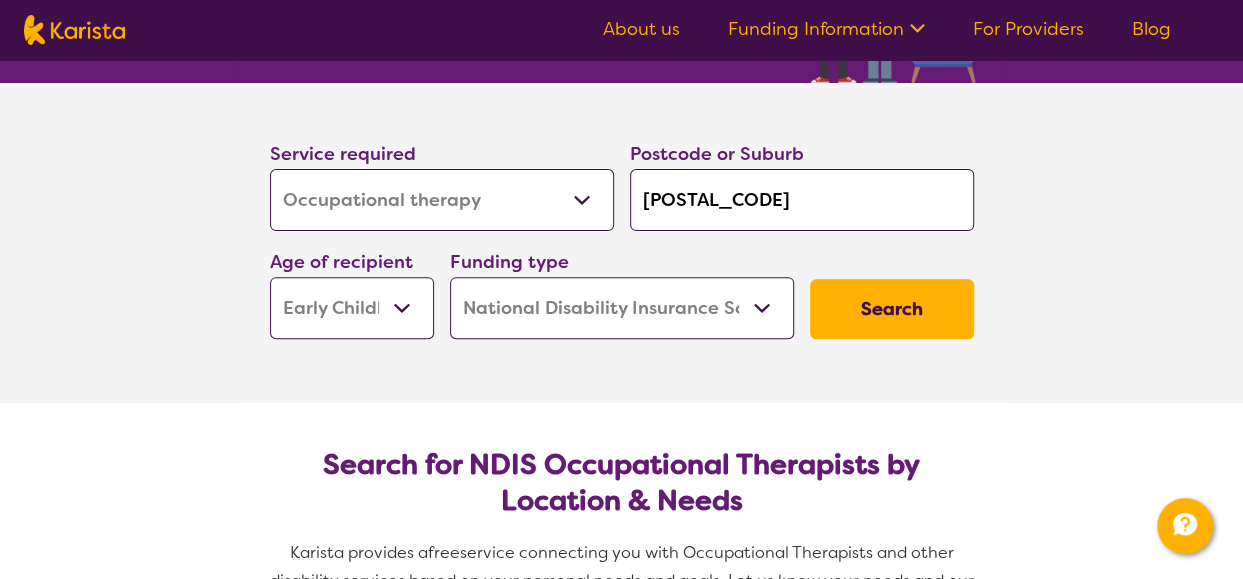 click on "Search" at bounding box center (892, 309) 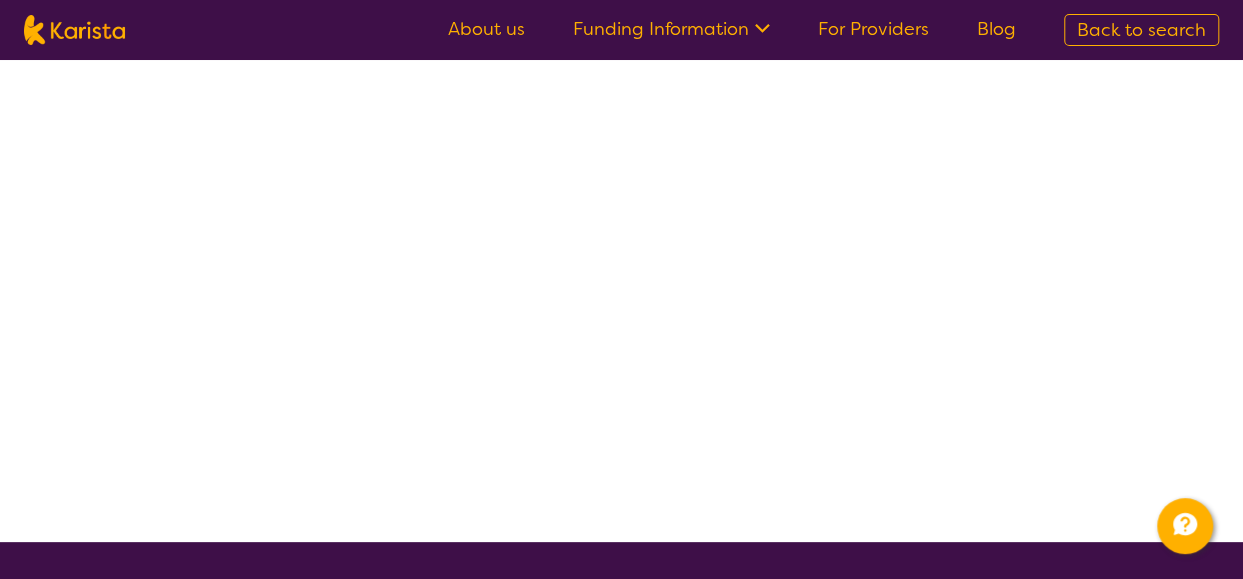 scroll, scrollTop: 0, scrollLeft: 0, axis: both 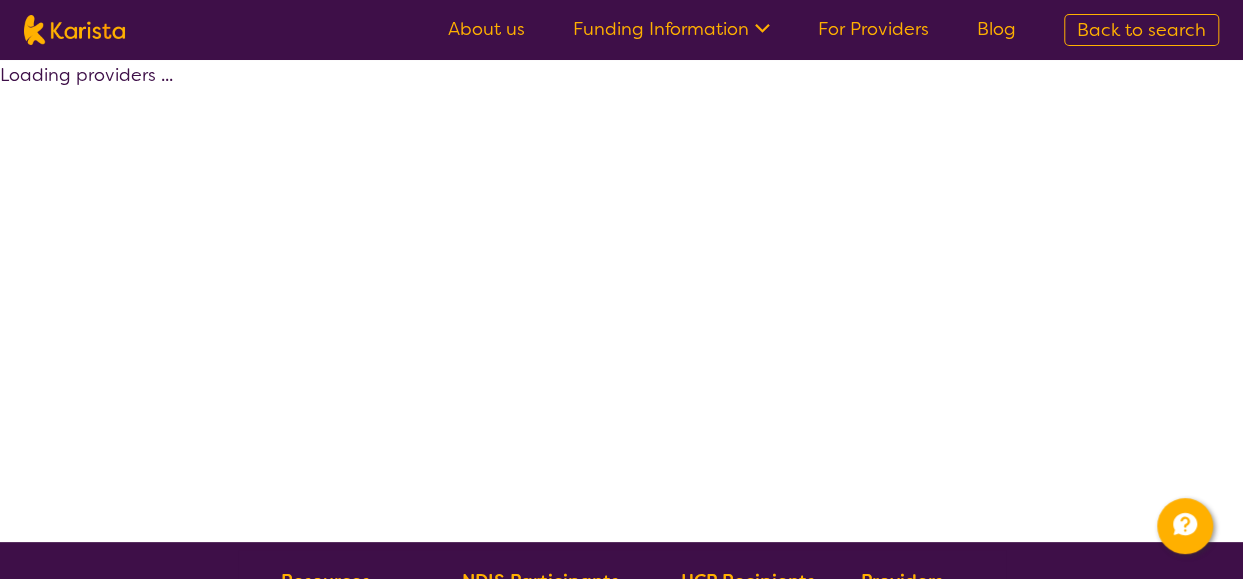select on "by_score" 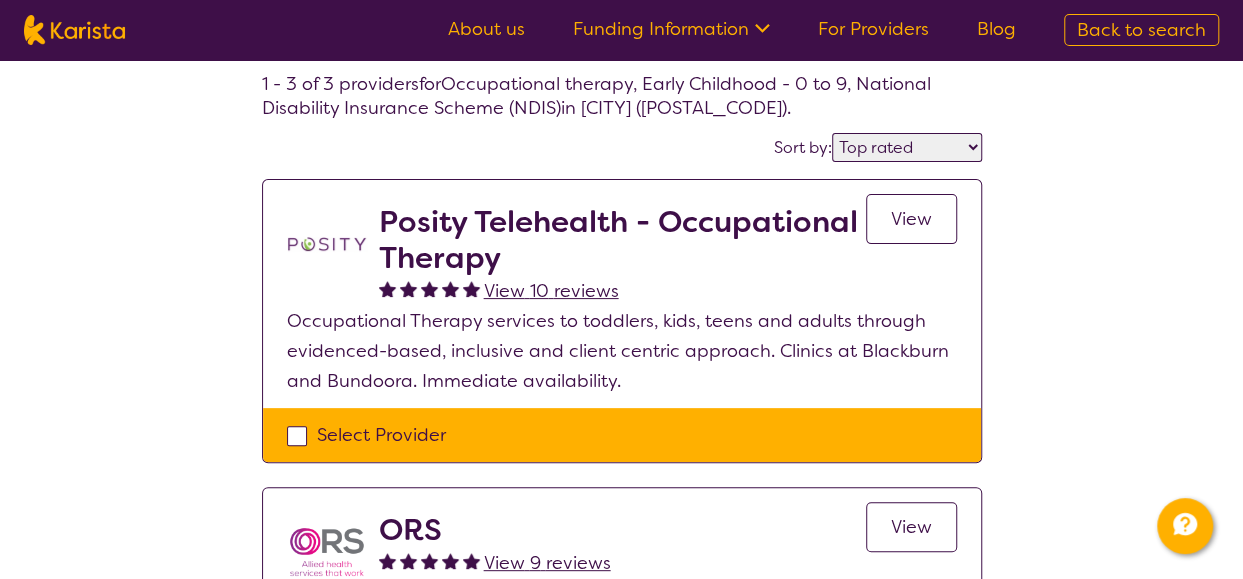 scroll, scrollTop: 0, scrollLeft: 0, axis: both 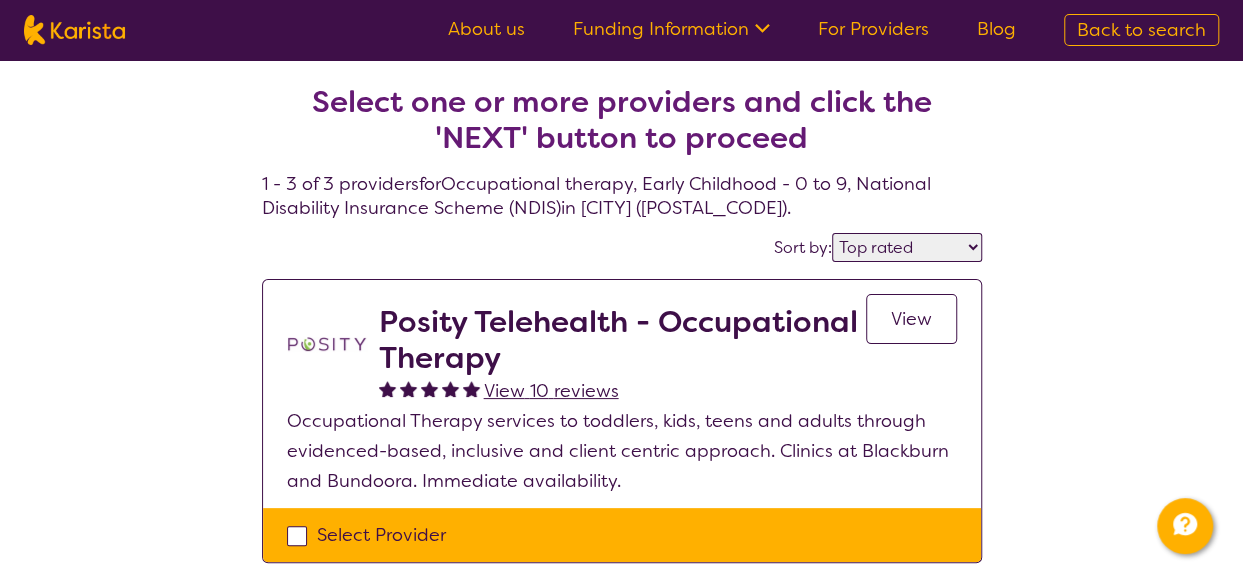 select on "Occupational therapy" 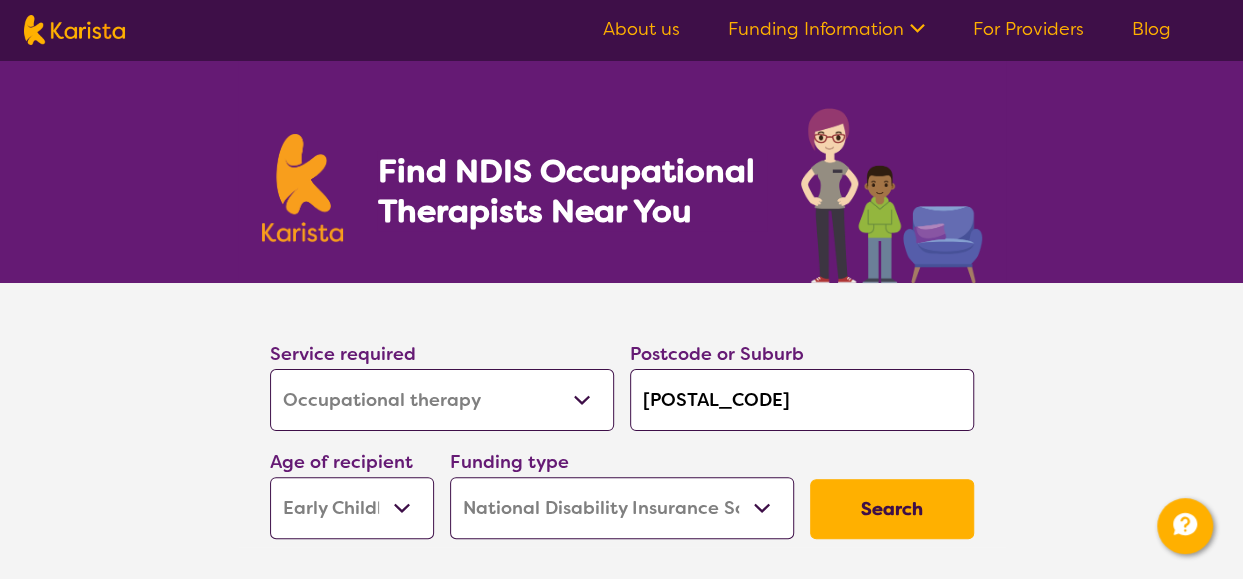 scroll, scrollTop: 200, scrollLeft: 0, axis: vertical 